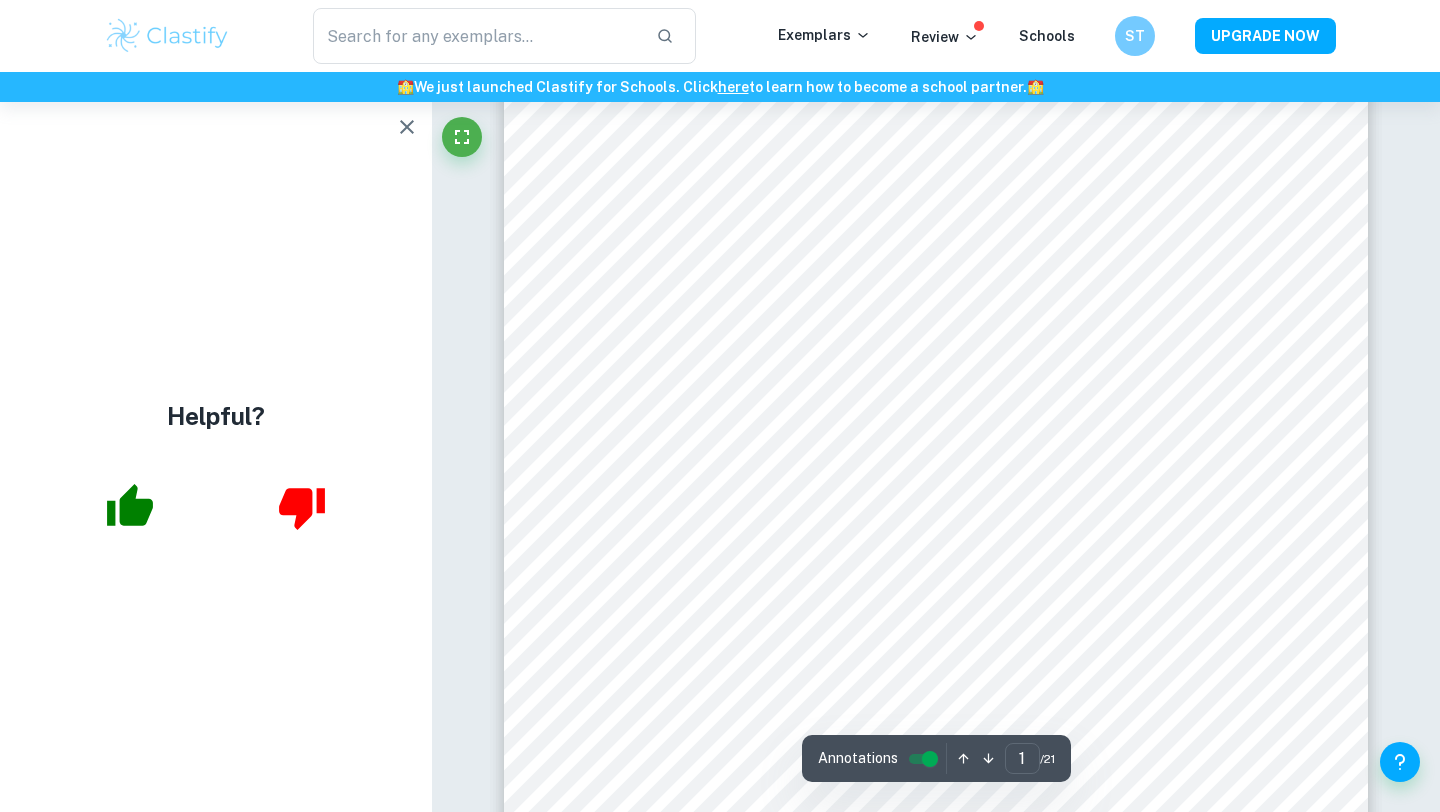 scroll, scrollTop: 0, scrollLeft: 0, axis: both 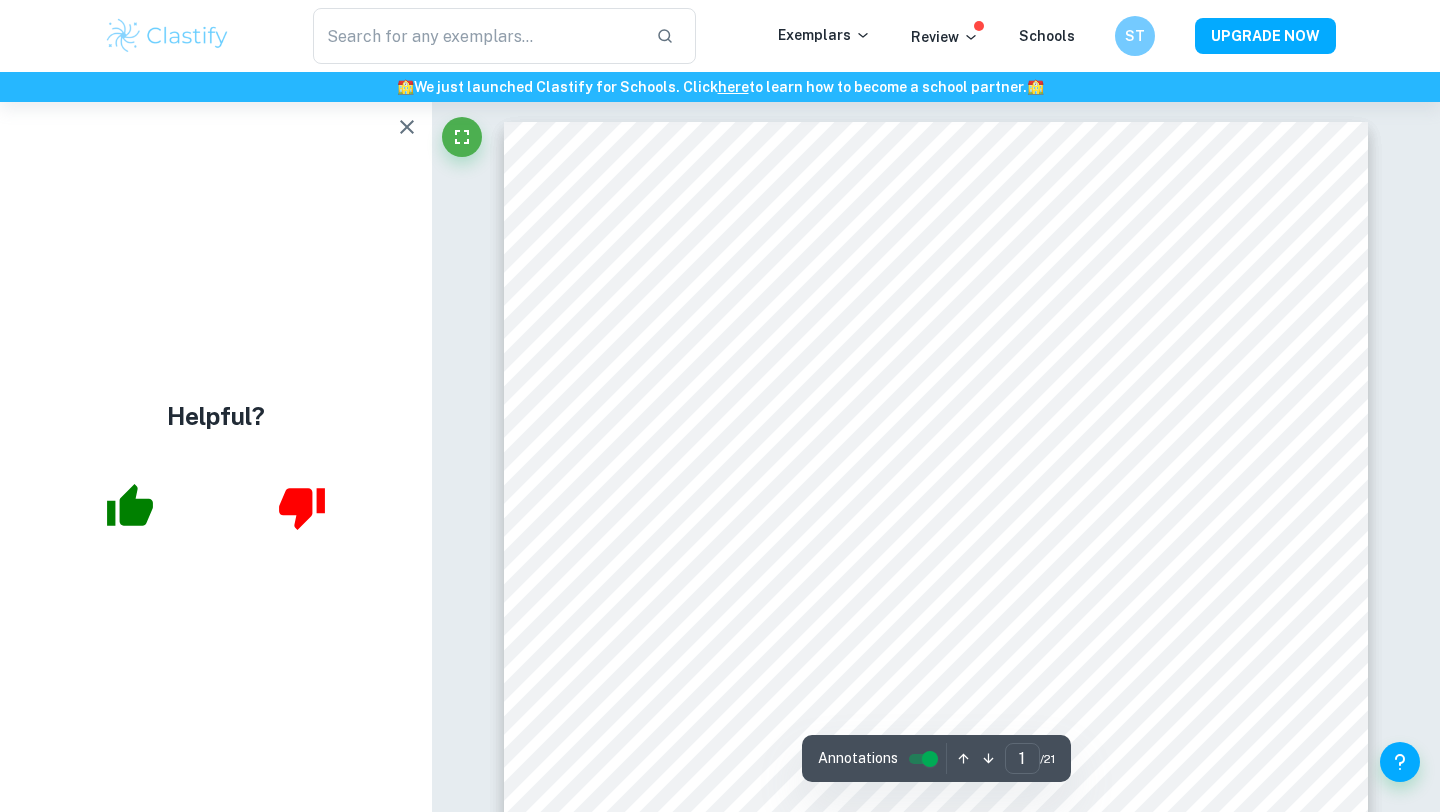 click at bounding box center (407, 127) 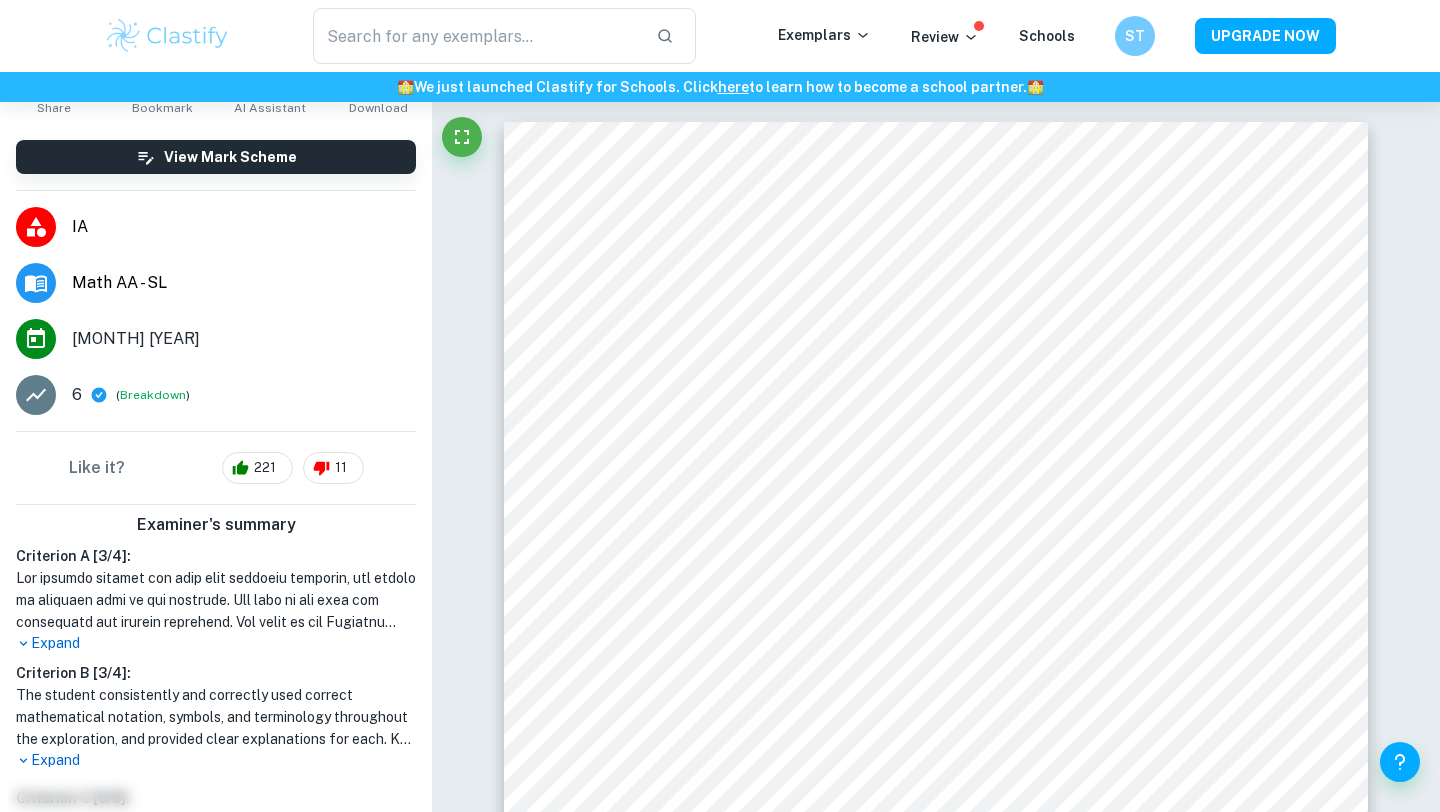 scroll, scrollTop: 0, scrollLeft: 0, axis: both 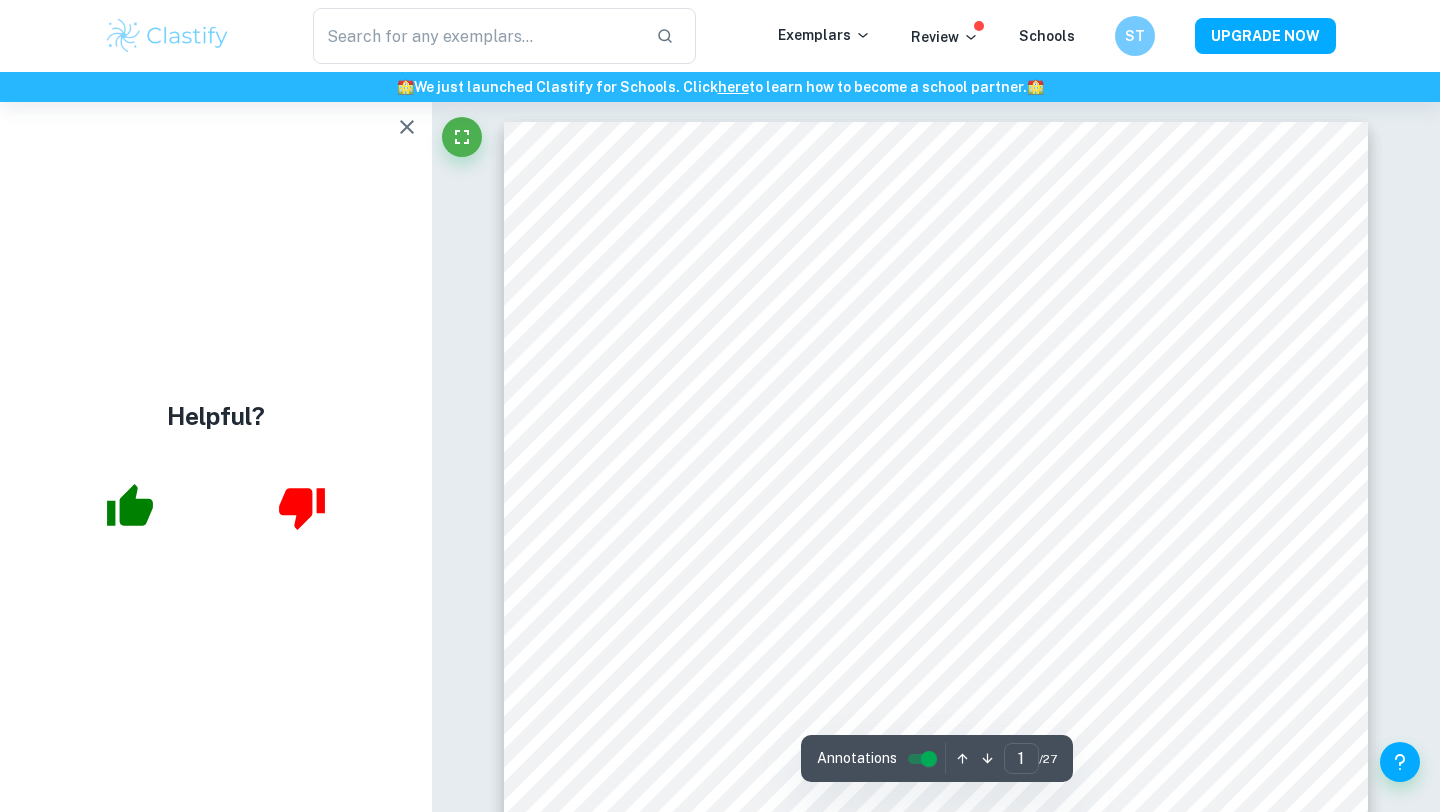 click 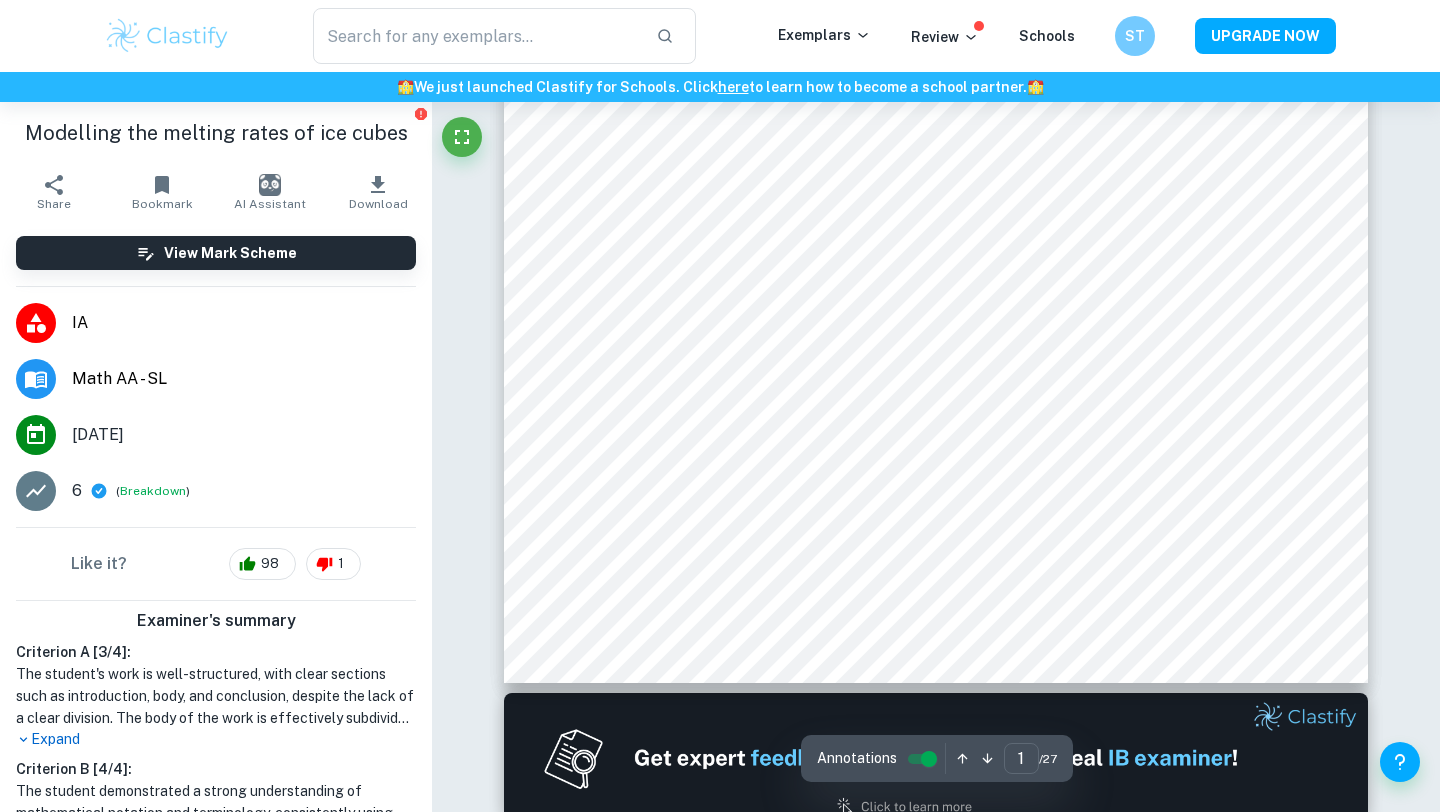 scroll, scrollTop: 0, scrollLeft: 0, axis: both 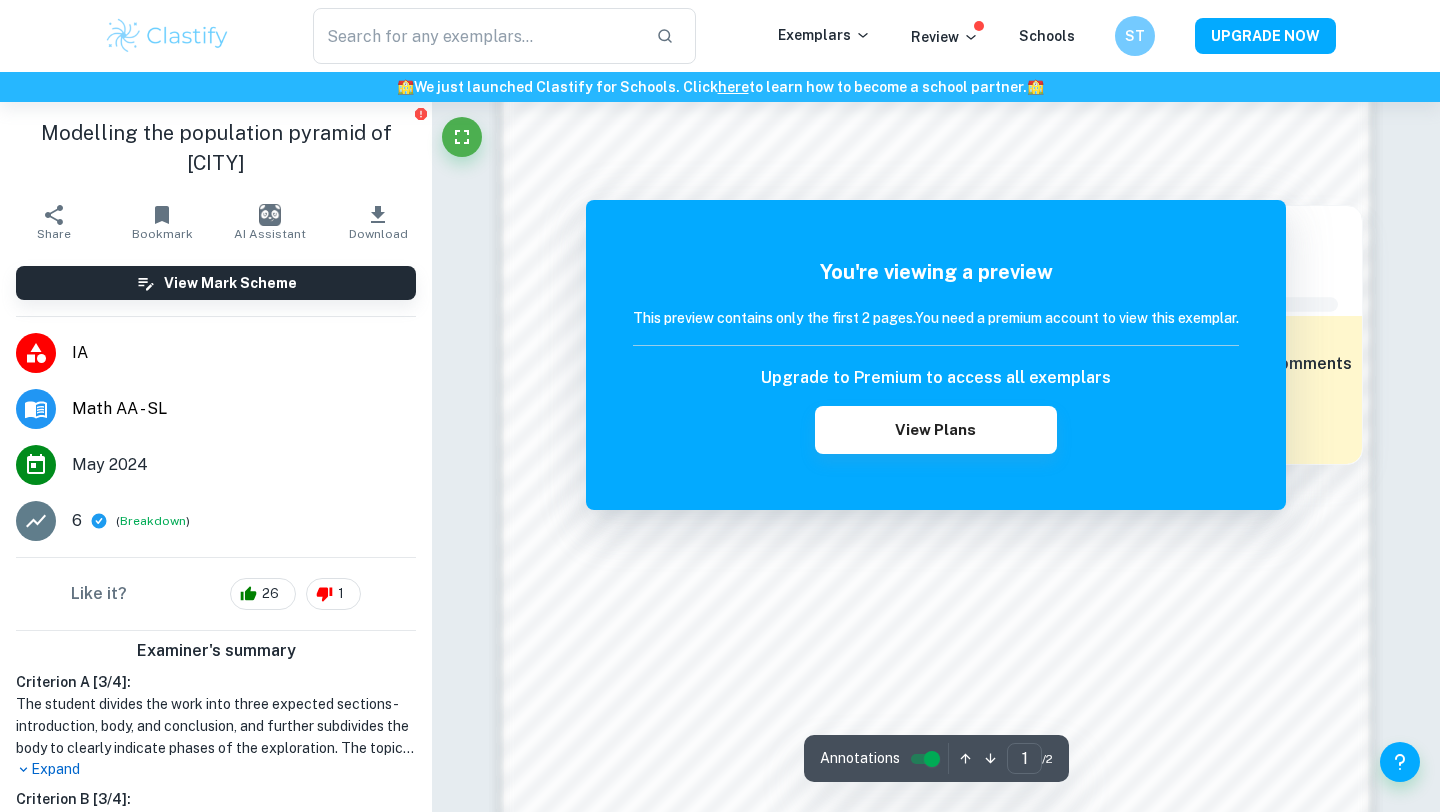 click at bounding box center (1031, 191) 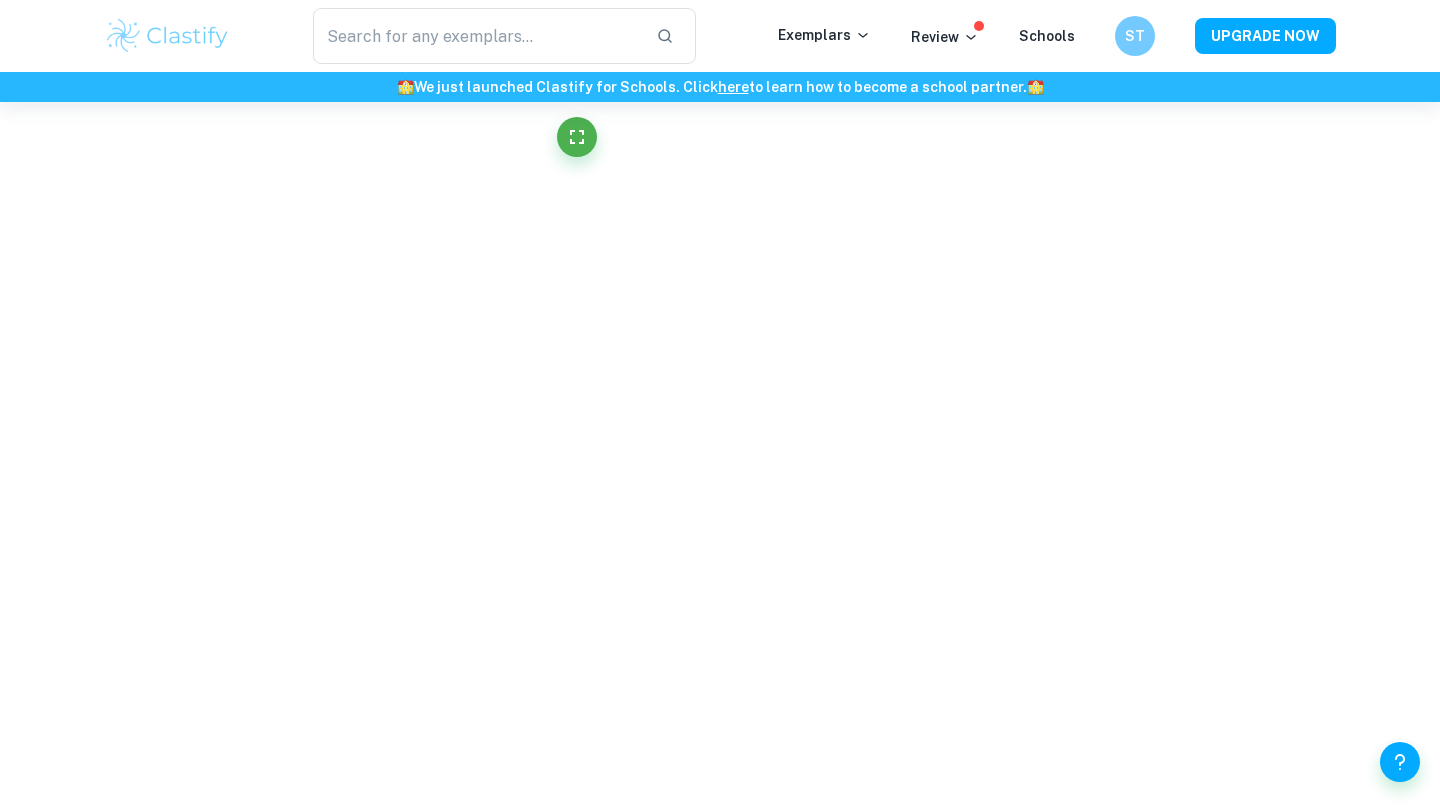 scroll, scrollTop: 1566, scrollLeft: 0, axis: vertical 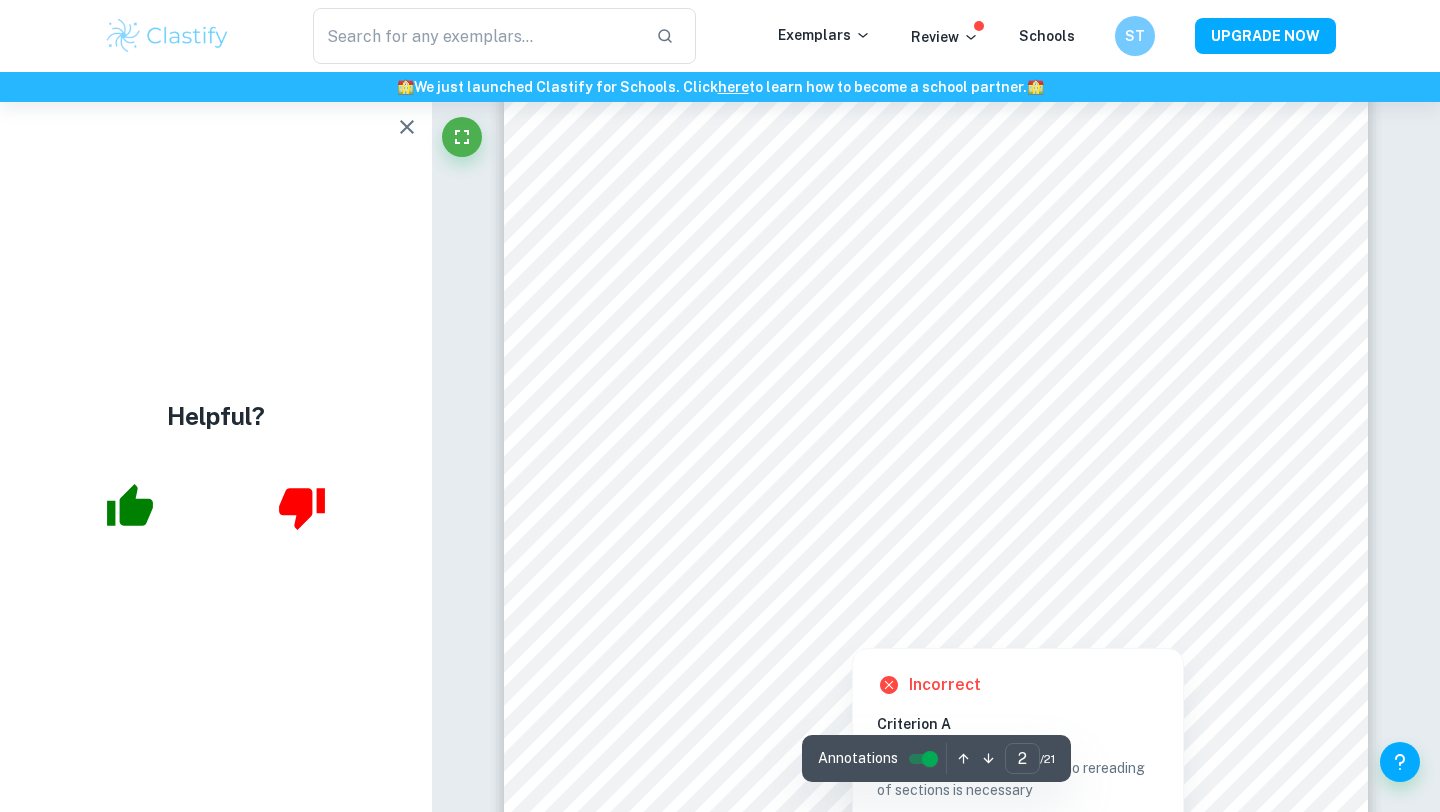 click at bounding box center (962, 444) 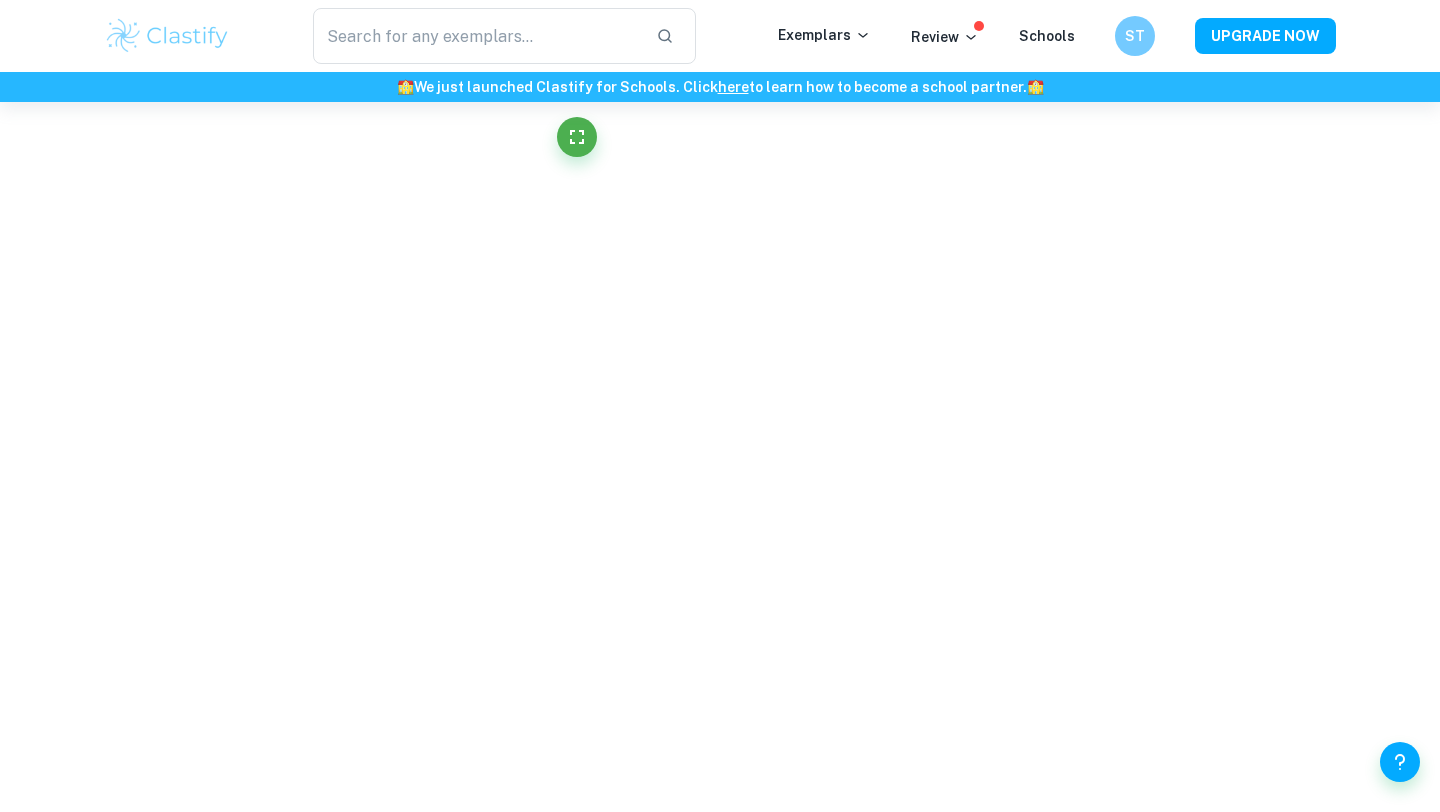 scroll, scrollTop: 1802, scrollLeft: 0, axis: vertical 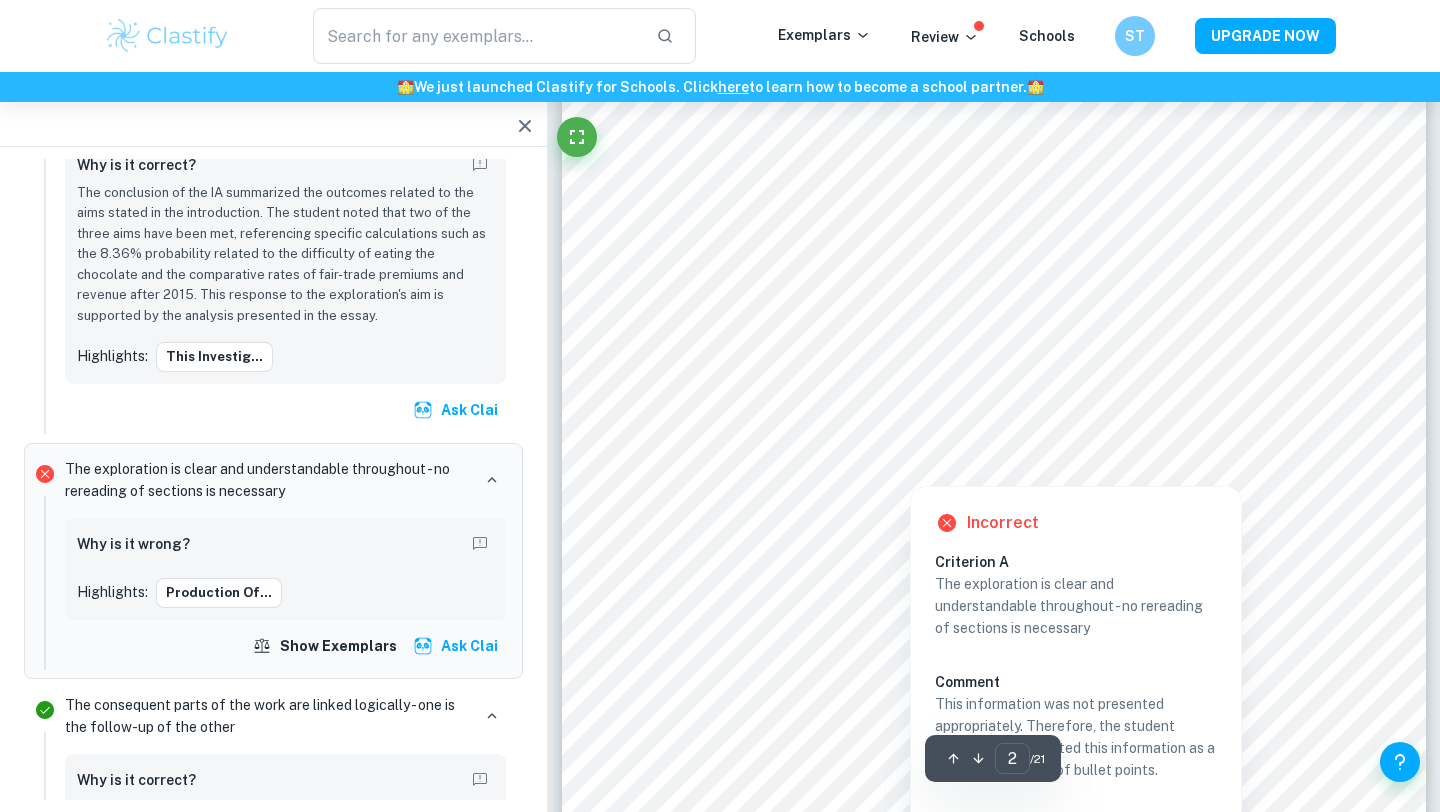 click at bounding box center (1006, 350) 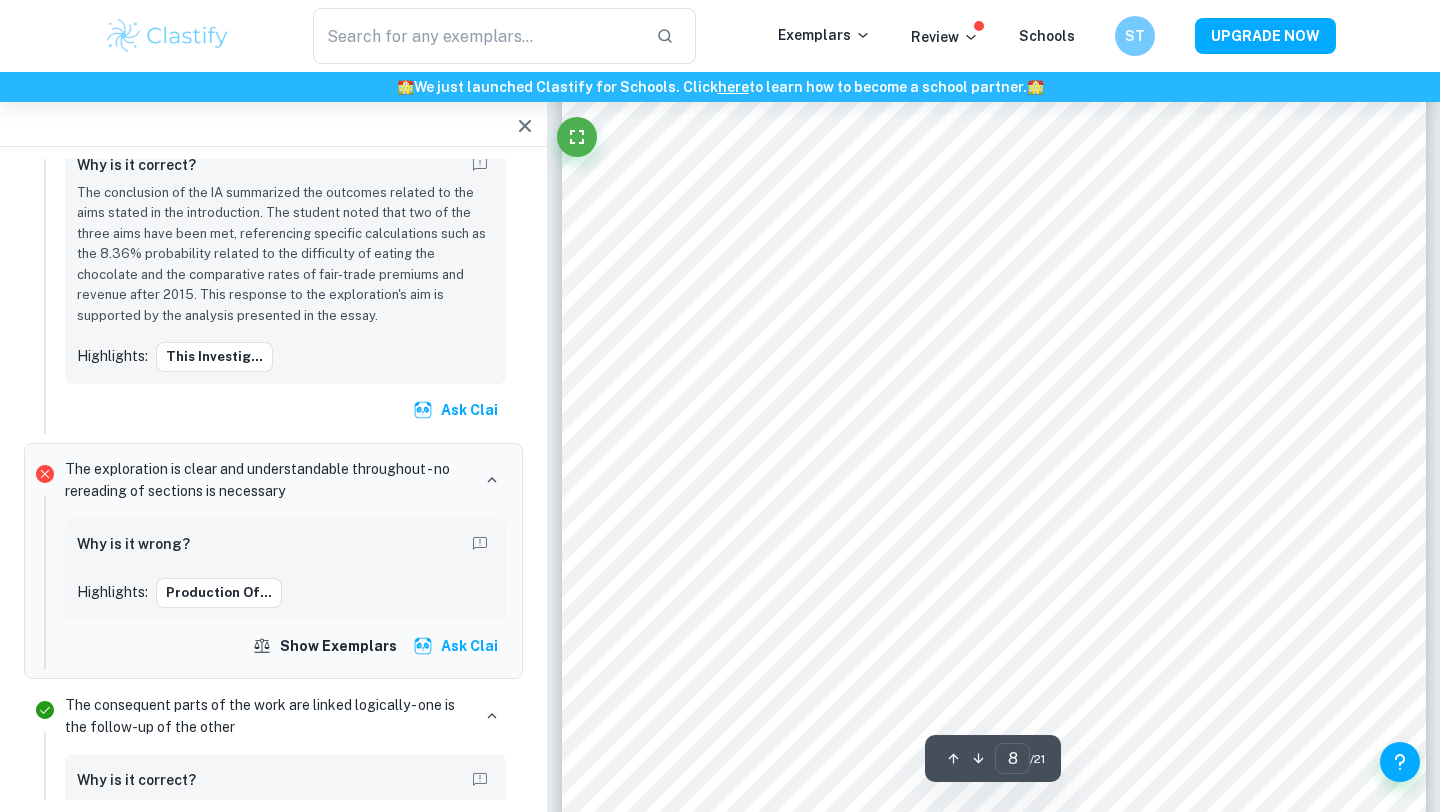 scroll, scrollTop: 9005, scrollLeft: 0, axis: vertical 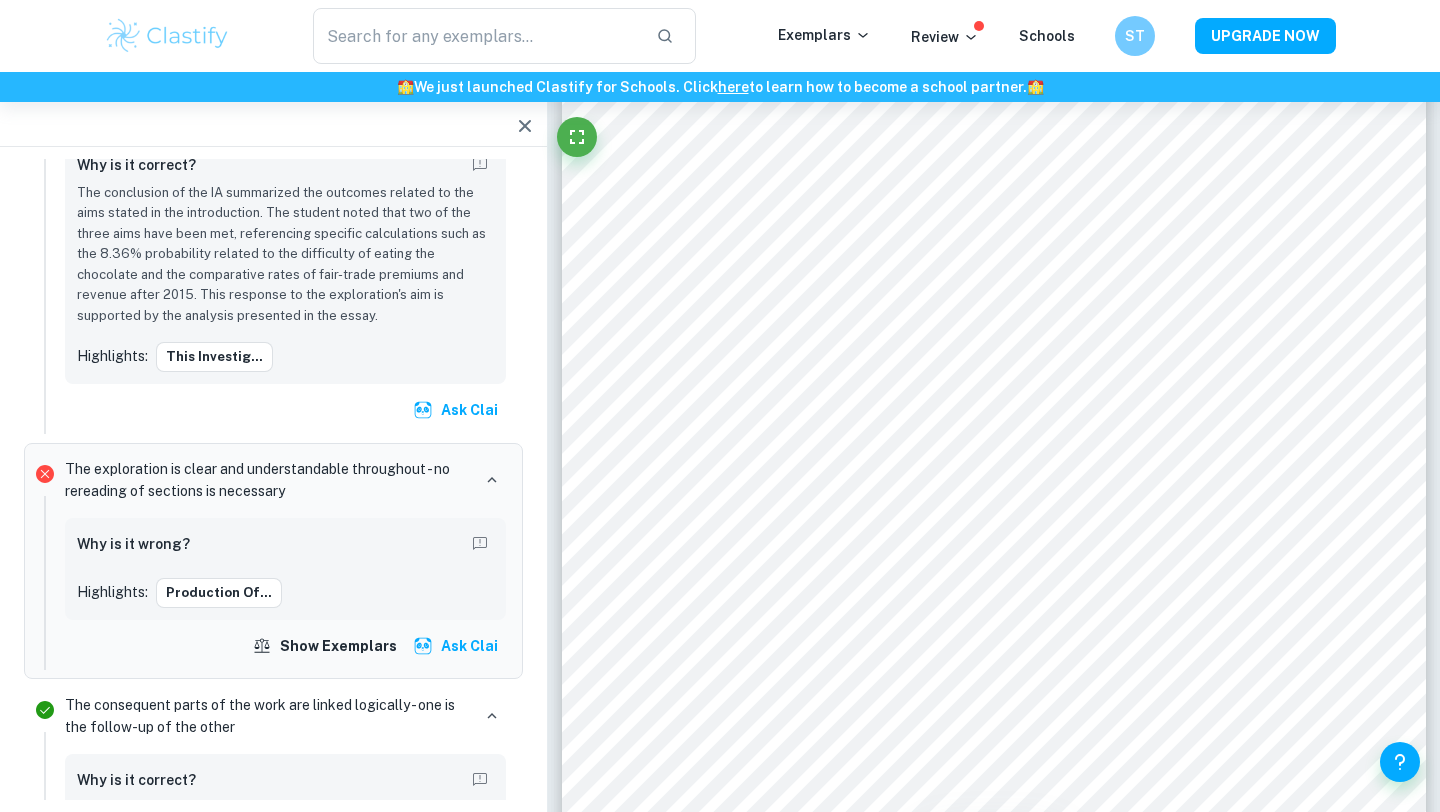 click at bounding box center [1192, 410] 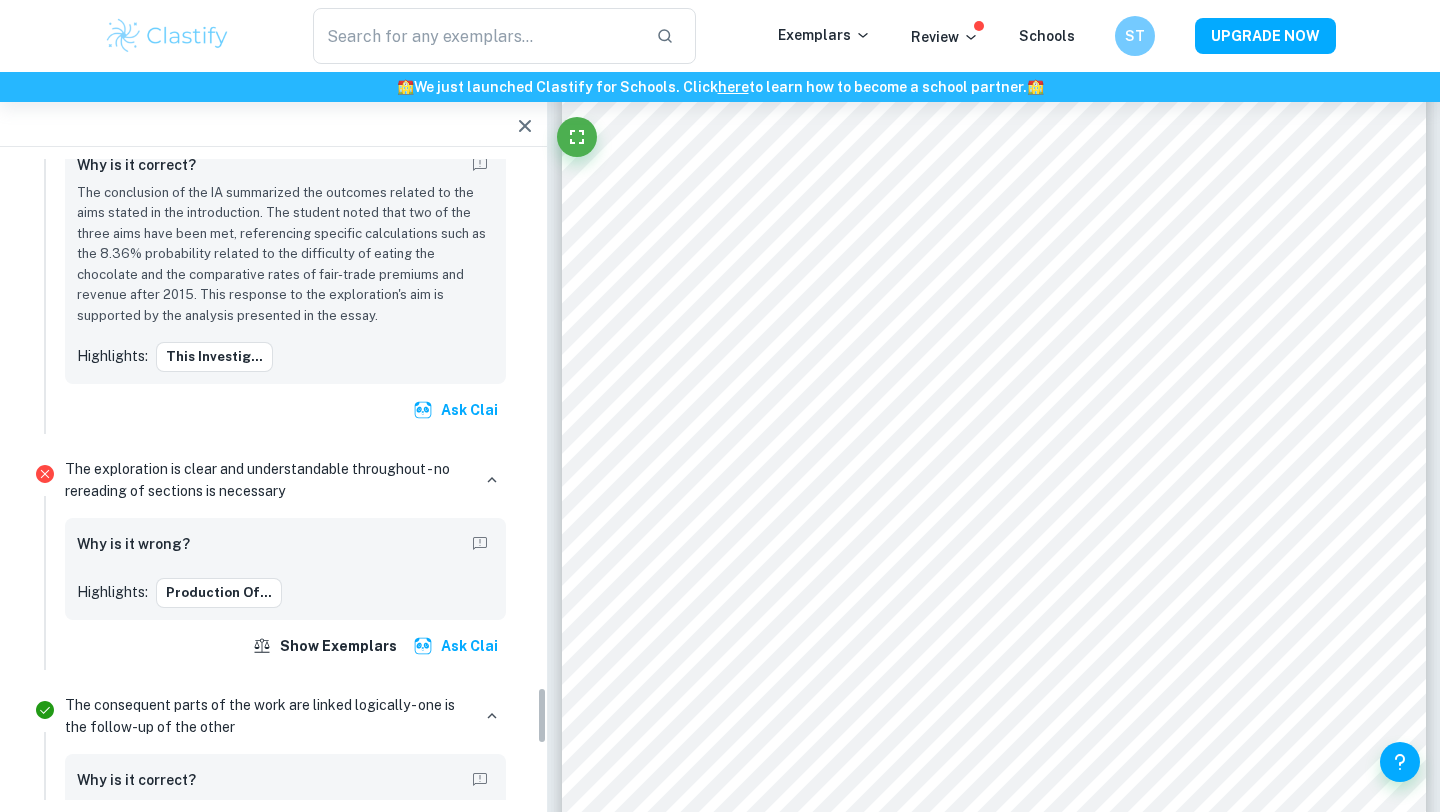 scroll, scrollTop: 5901, scrollLeft: 0, axis: vertical 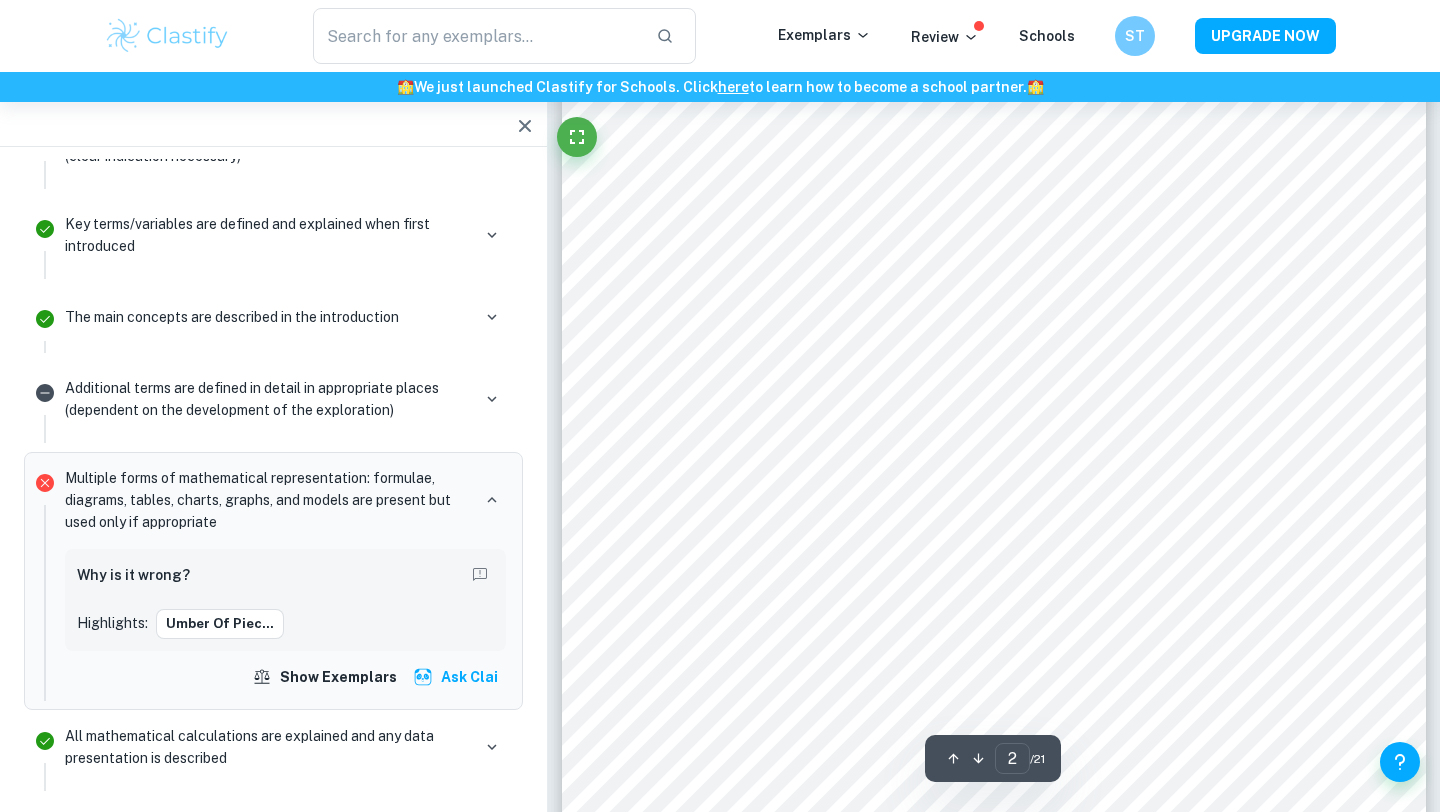 type on "1" 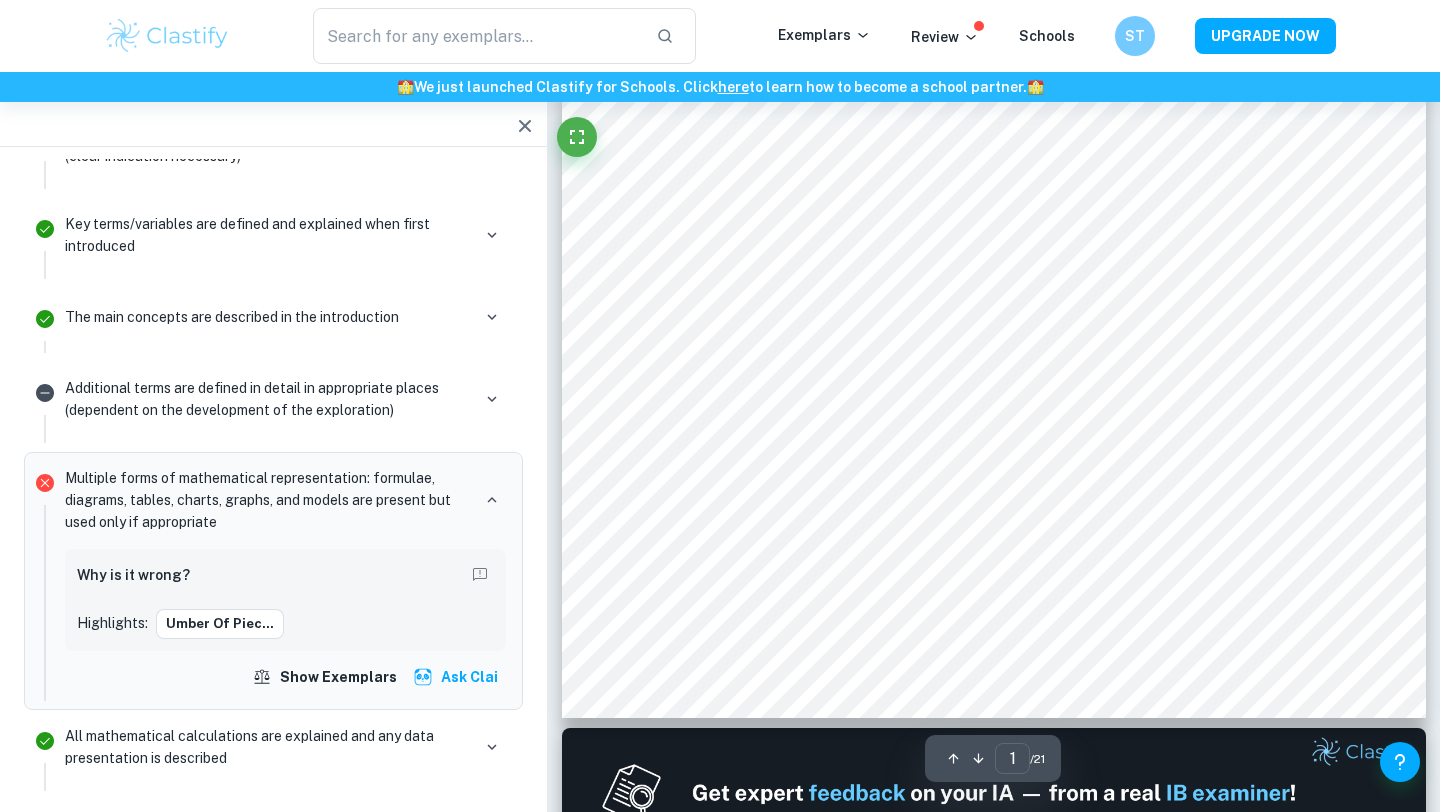 scroll, scrollTop: 0, scrollLeft: 0, axis: both 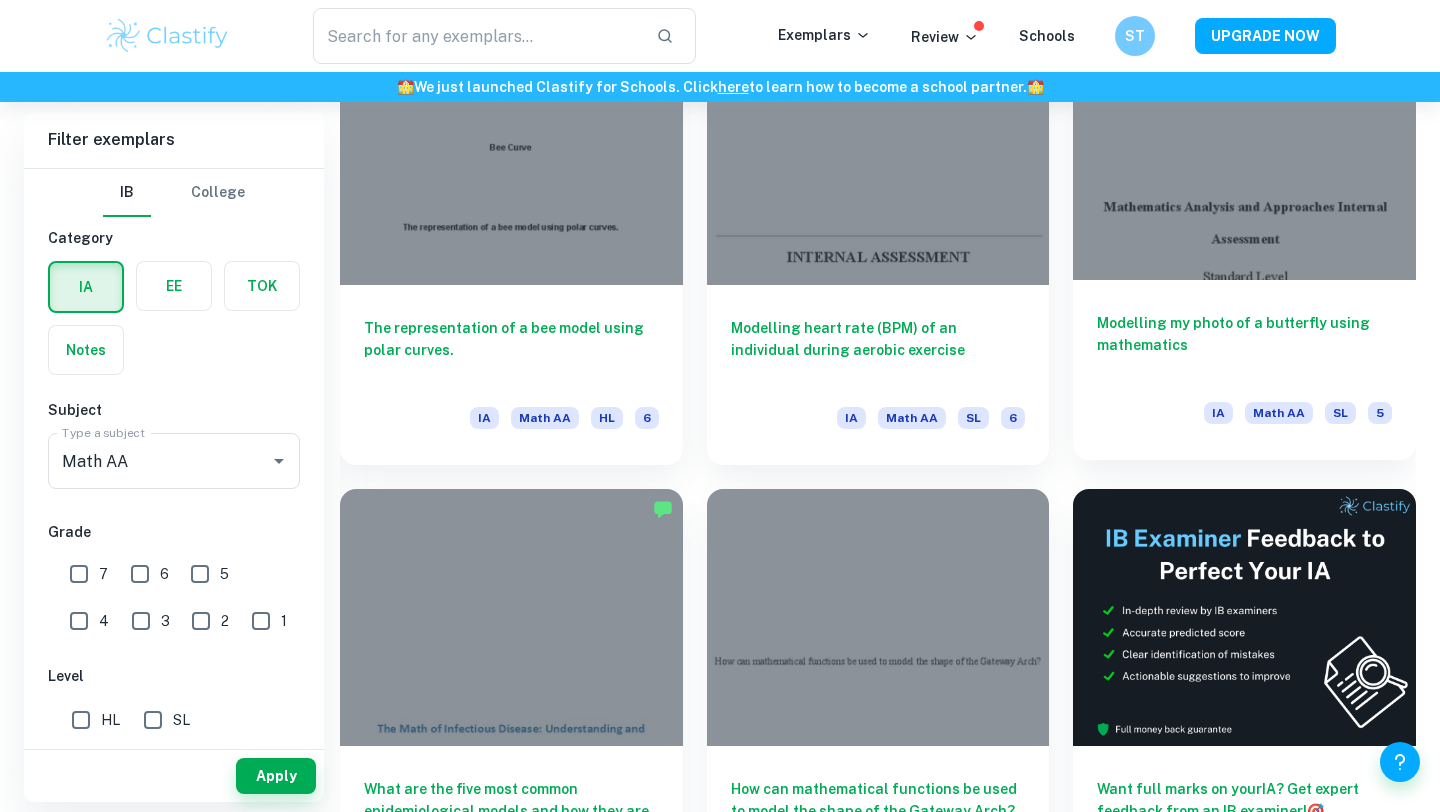 click at bounding box center [1244, 151] 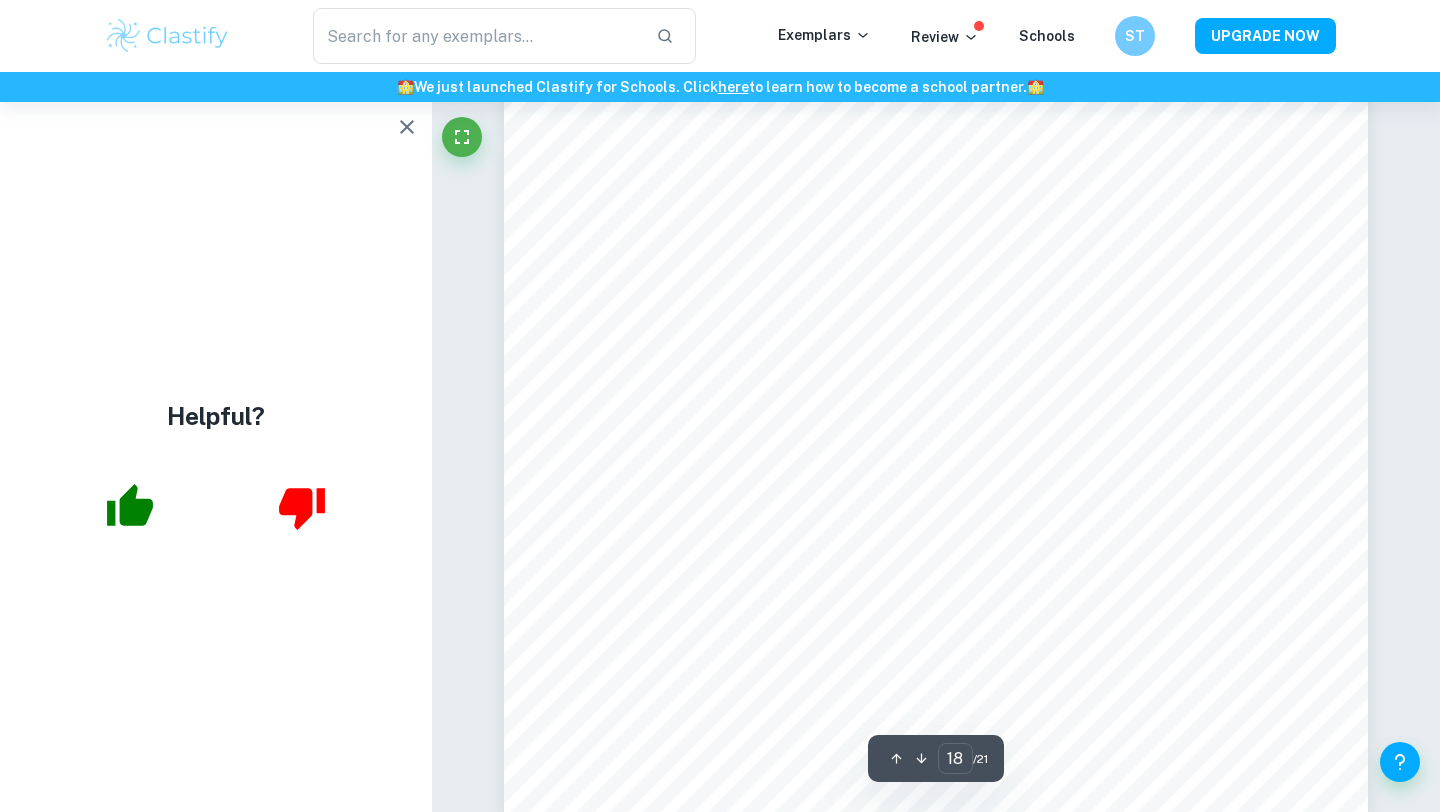 scroll, scrollTop: 20200, scrollLeft: 0, axis: vertical 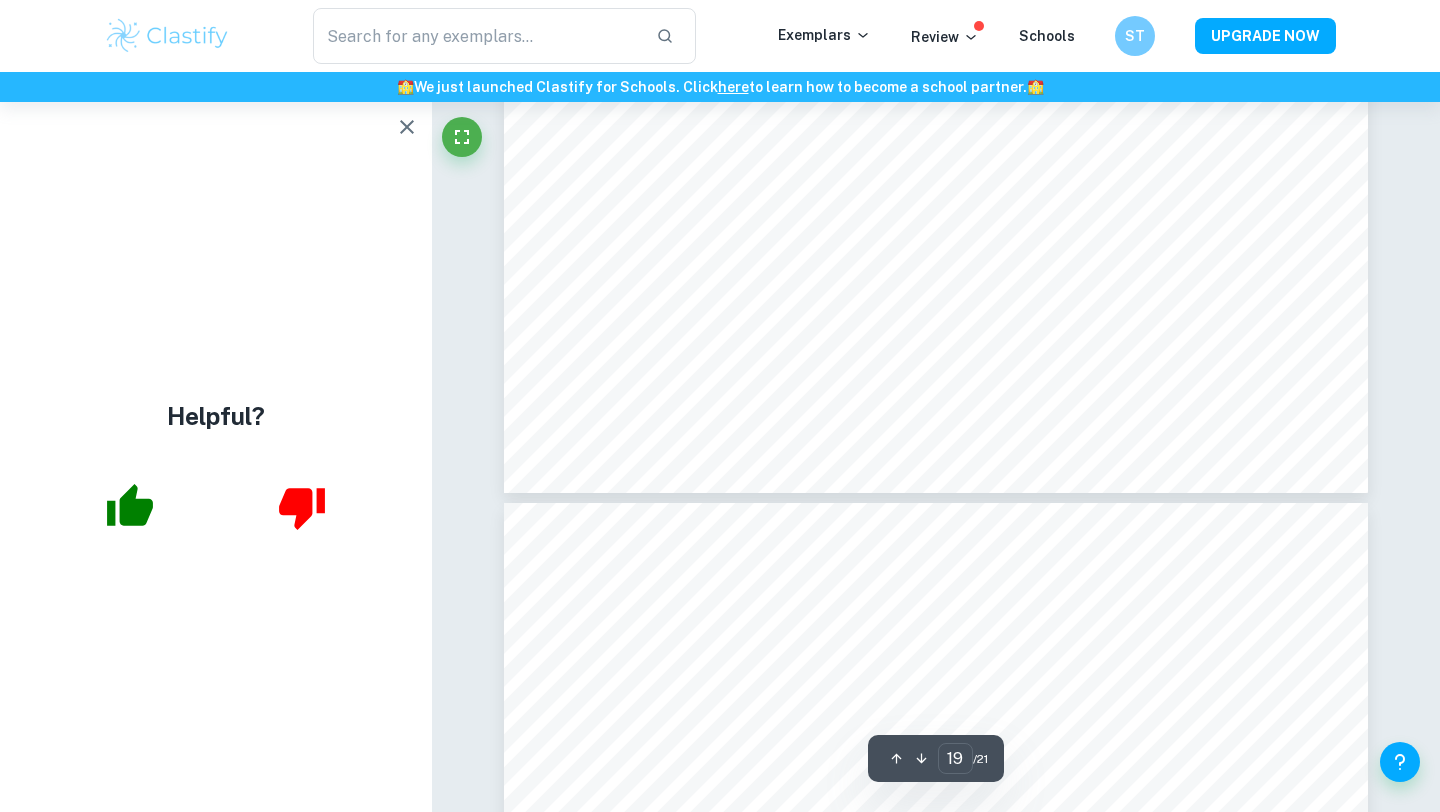 type on "20" 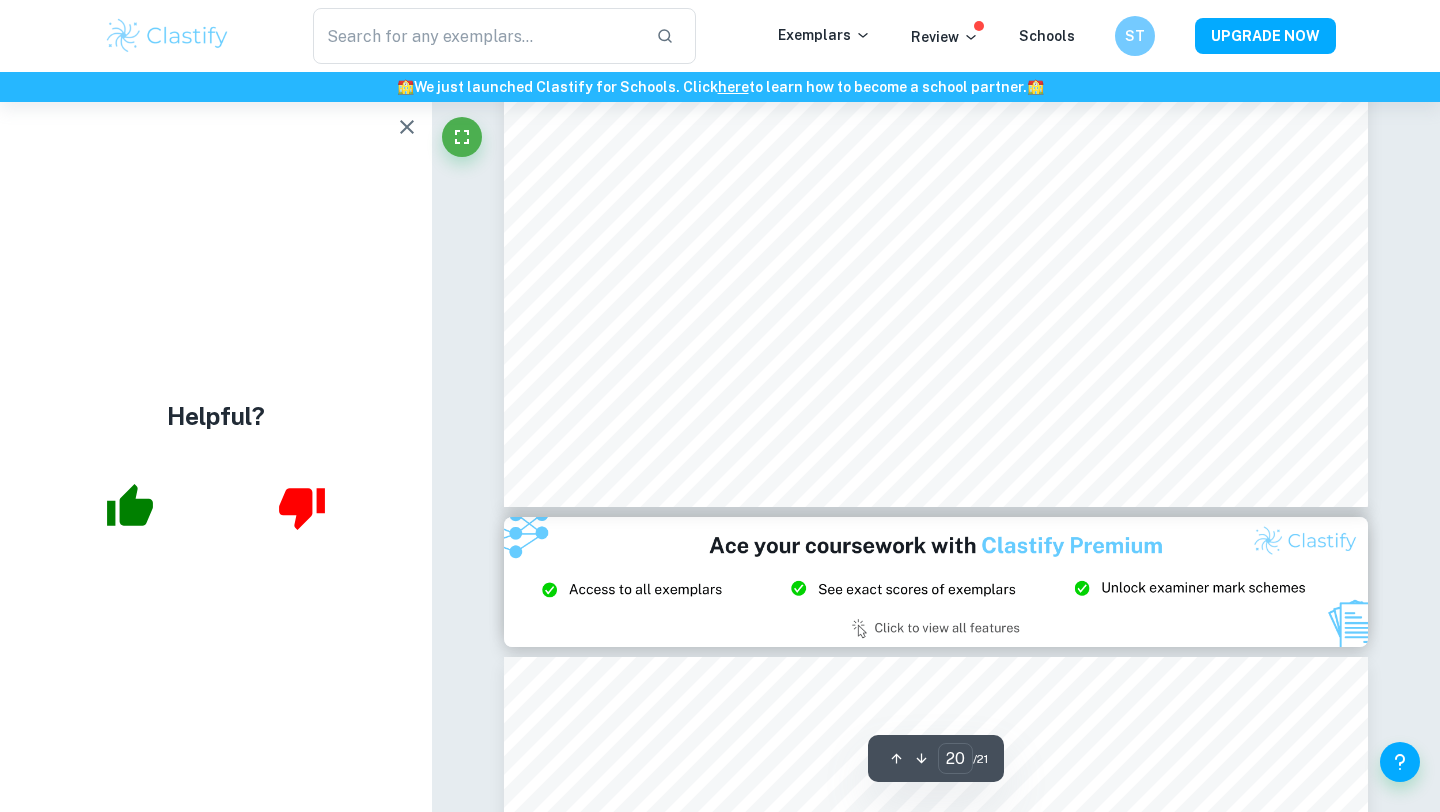 scroll, scrollTop: 22725, scrollLeft: 0, axis: vertical 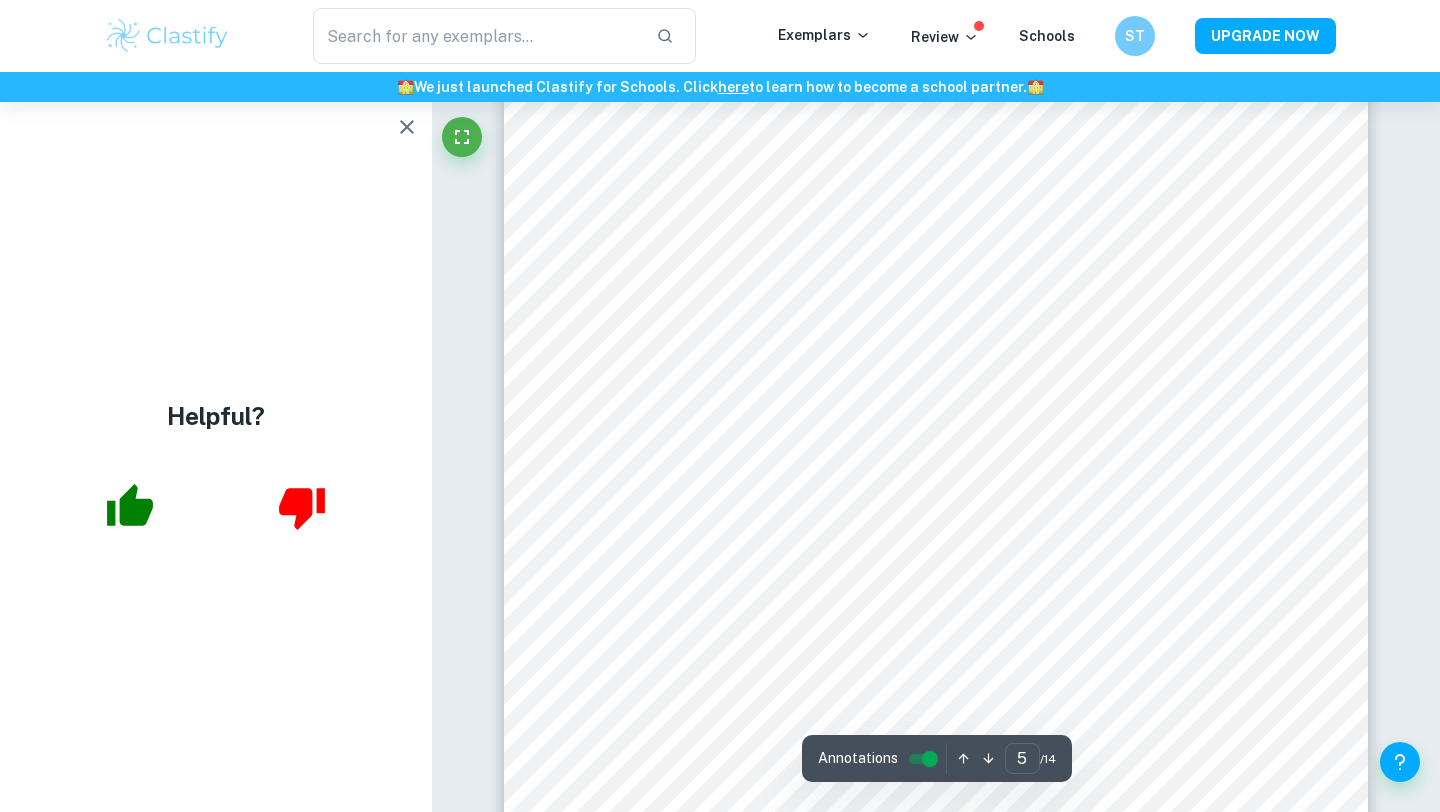 type on "4" 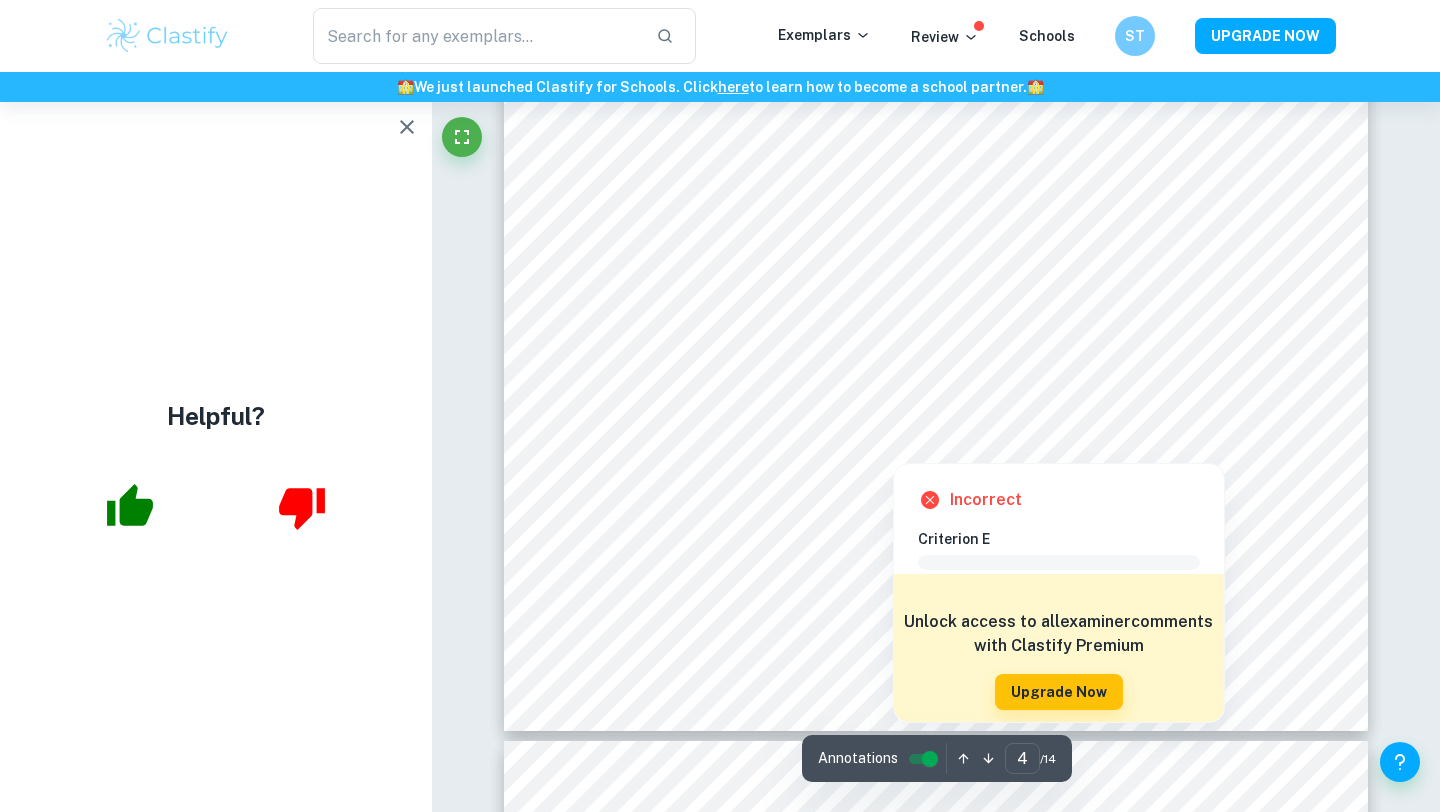 scroll, scrollTop: 4599, scrollLeft: 0, axis: vertical 